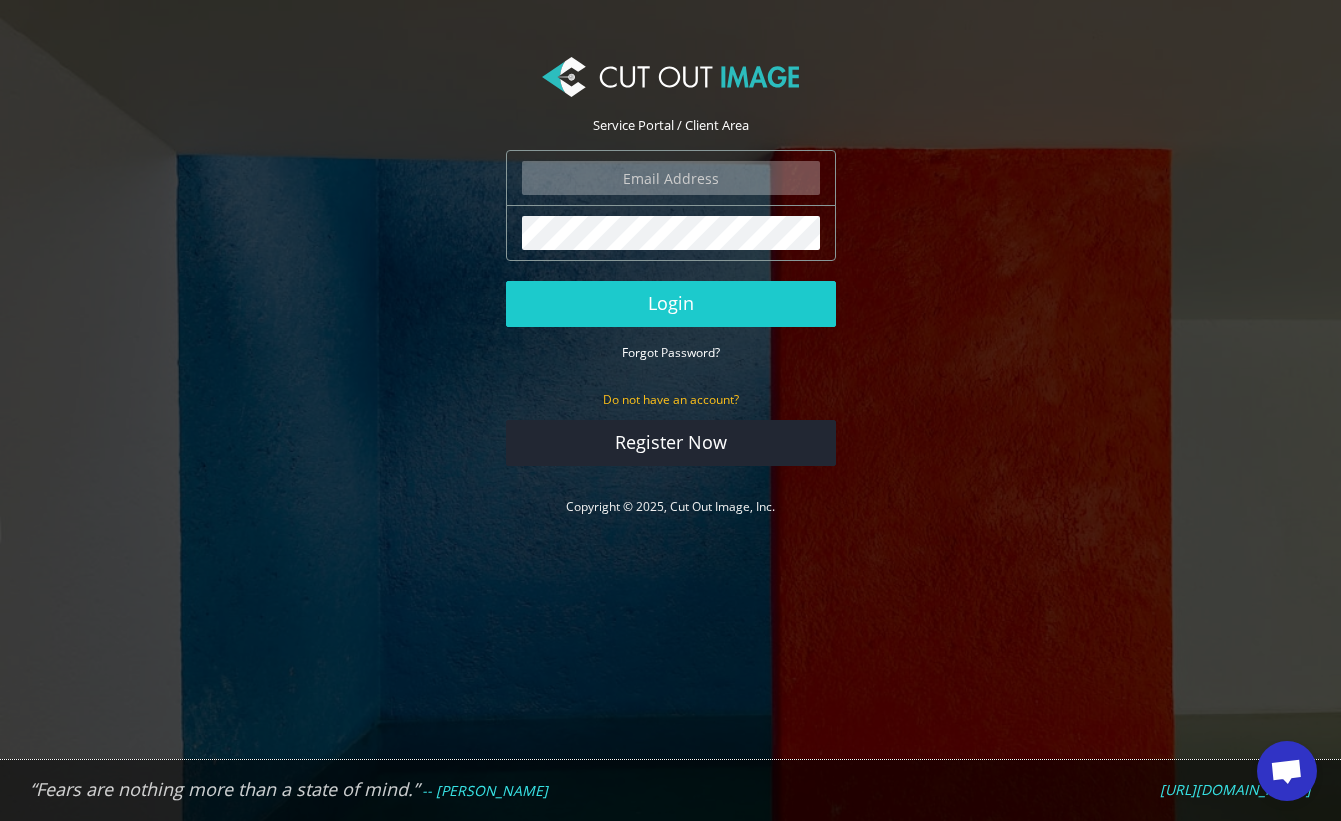 scroll, scrollTop: 0, scrollLeft: 0, axis: both 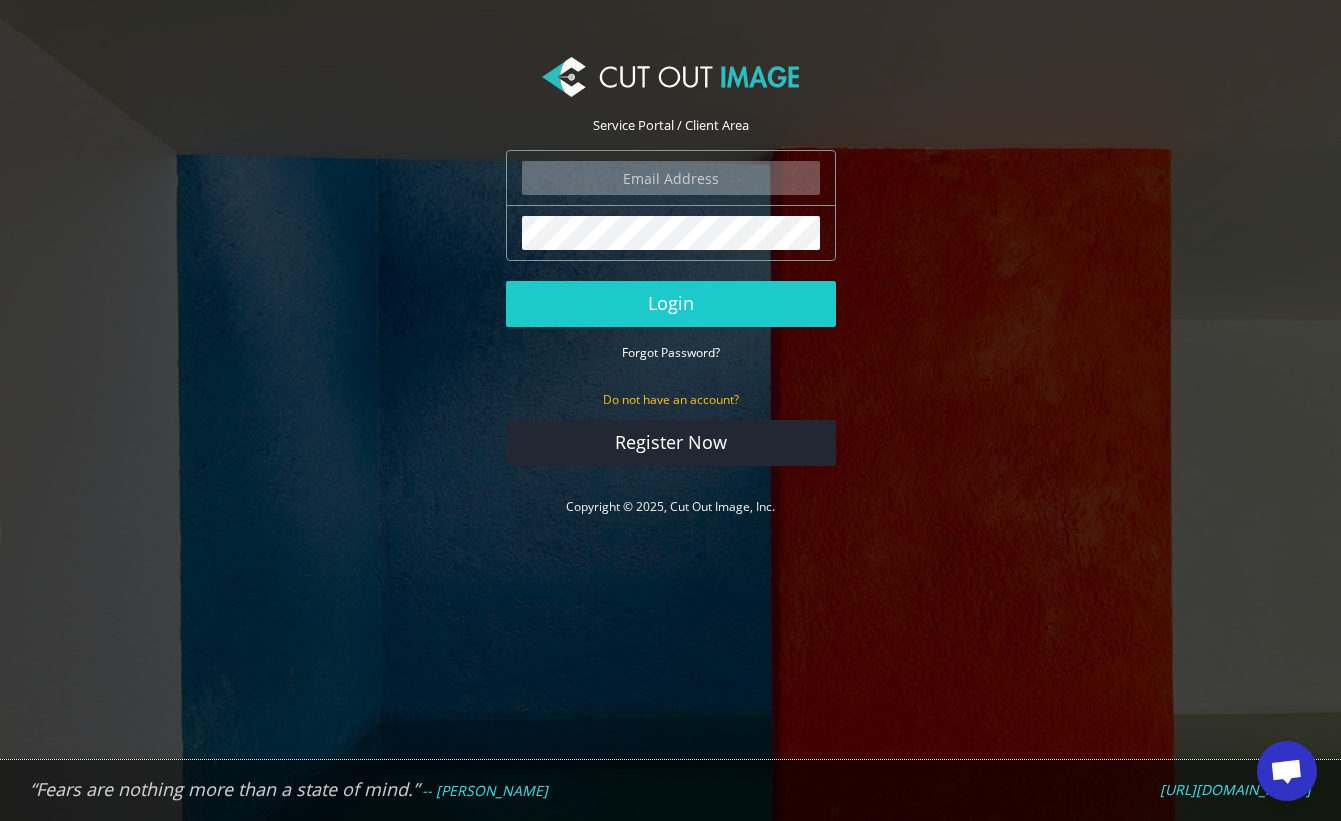 click at bounding box center (671, 178) 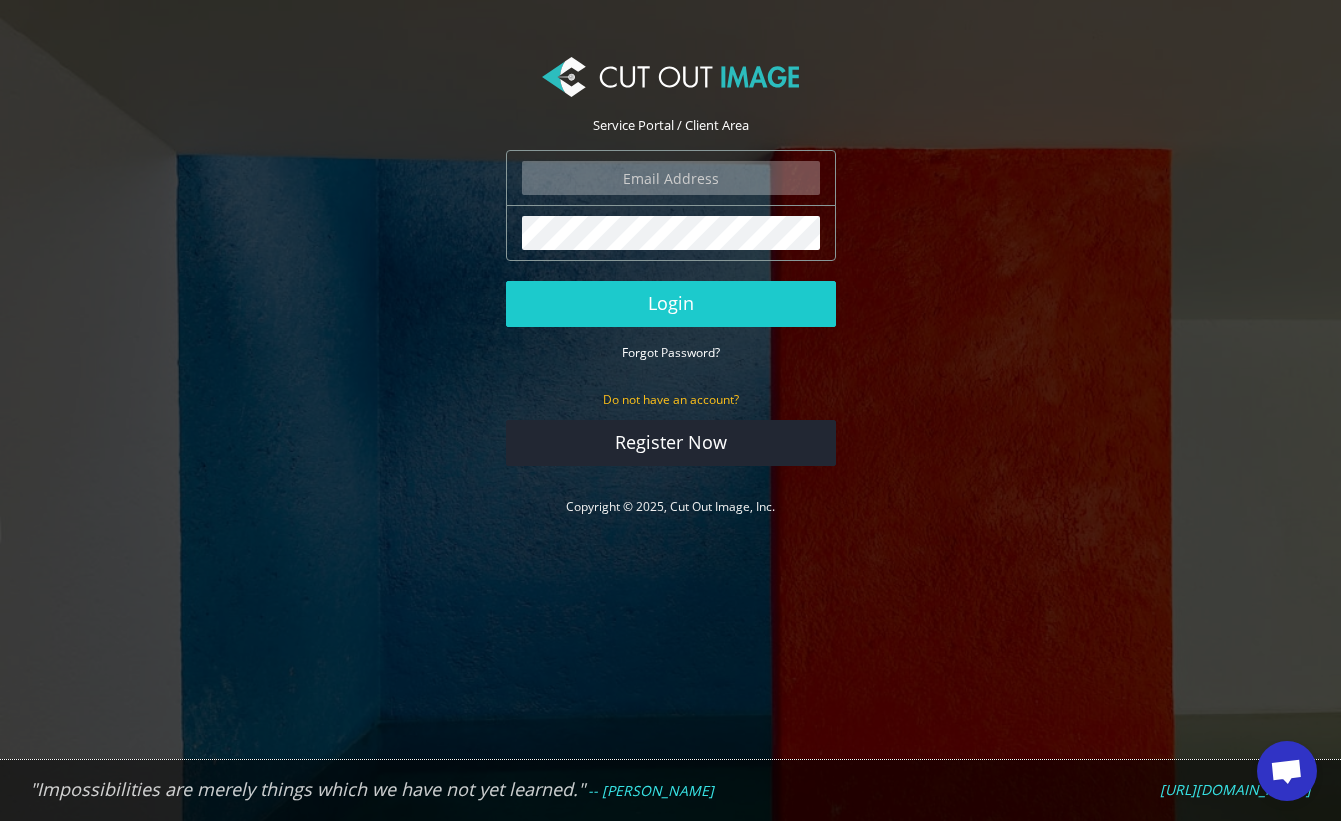 type on "studio@eye-catch.net" 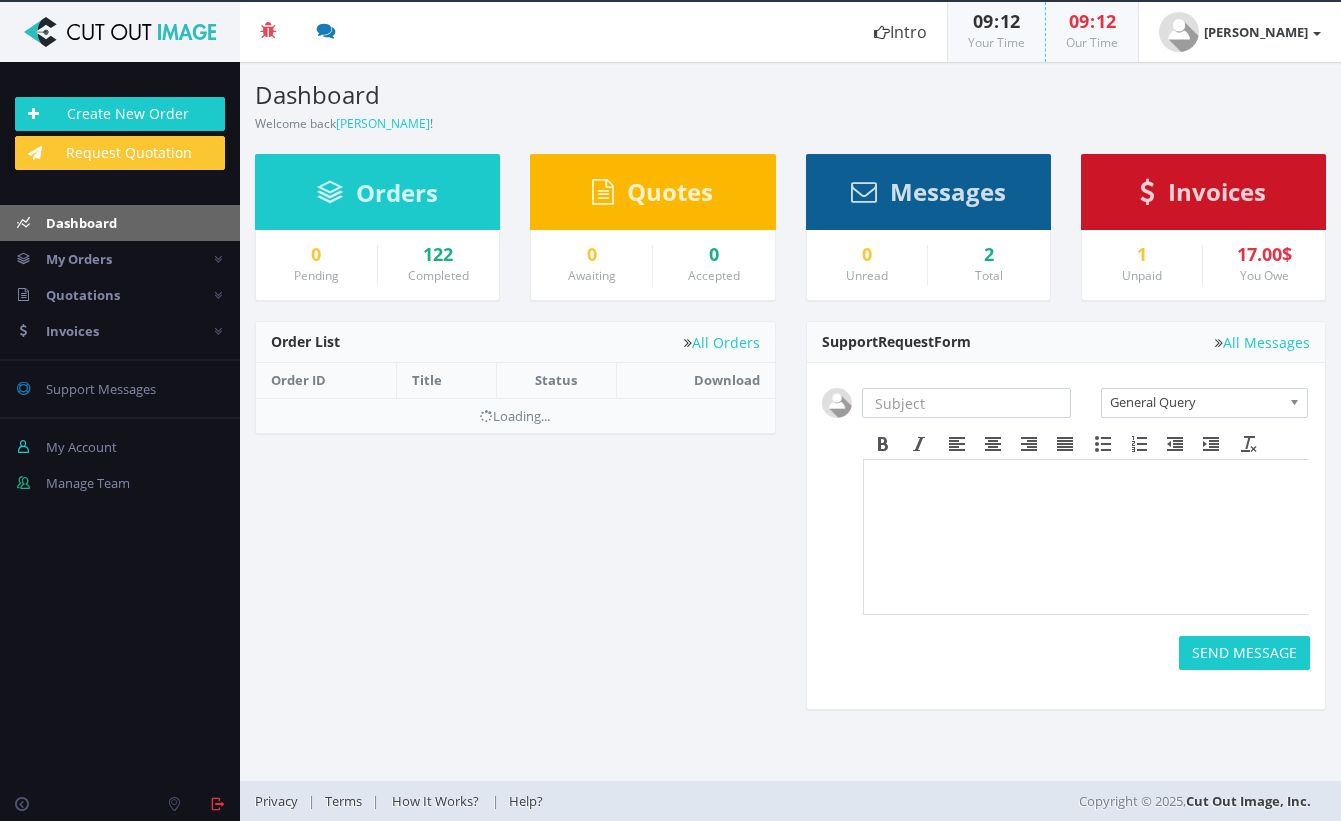scroll, scrollTop: 0, scrollLeft: 0, axis: both 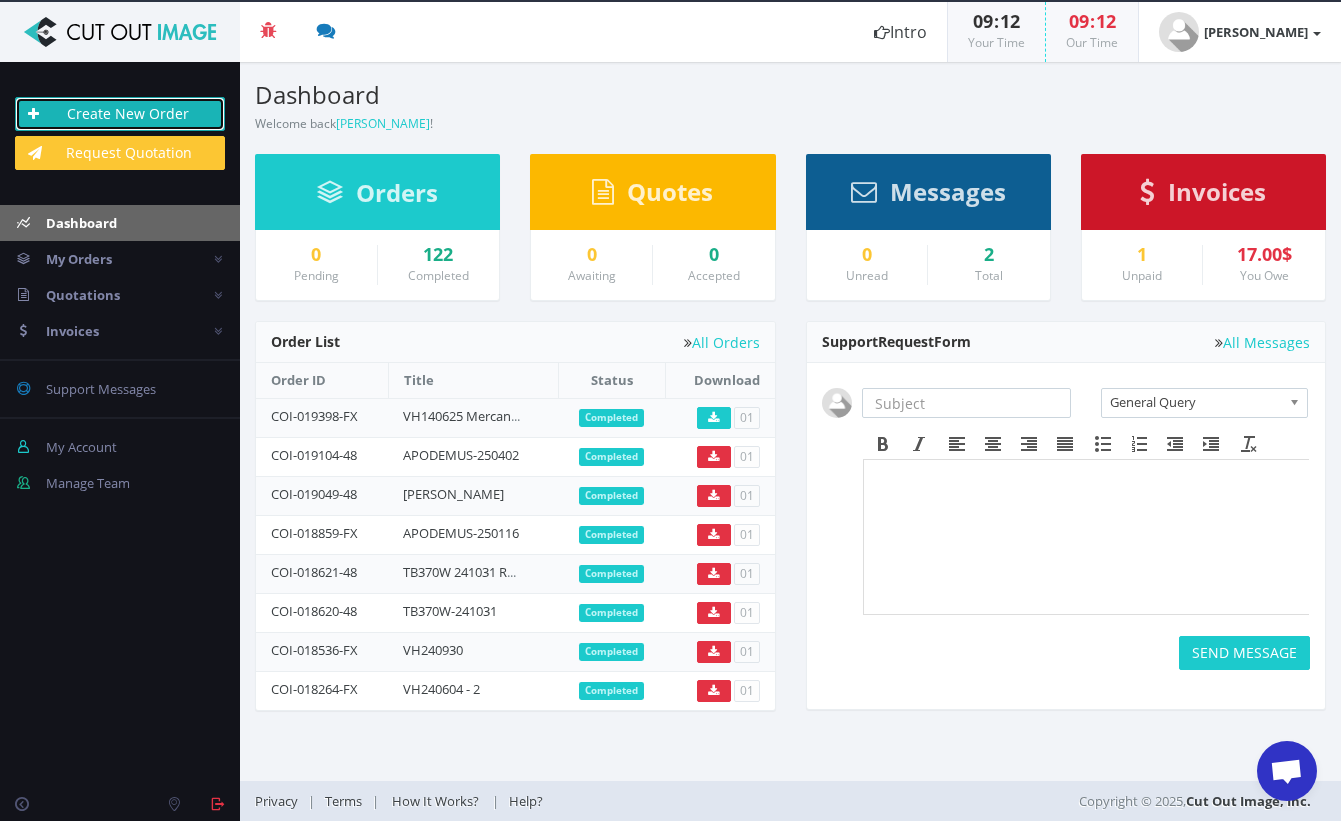 click on "Create New Order" at bounding box center (120, 114) 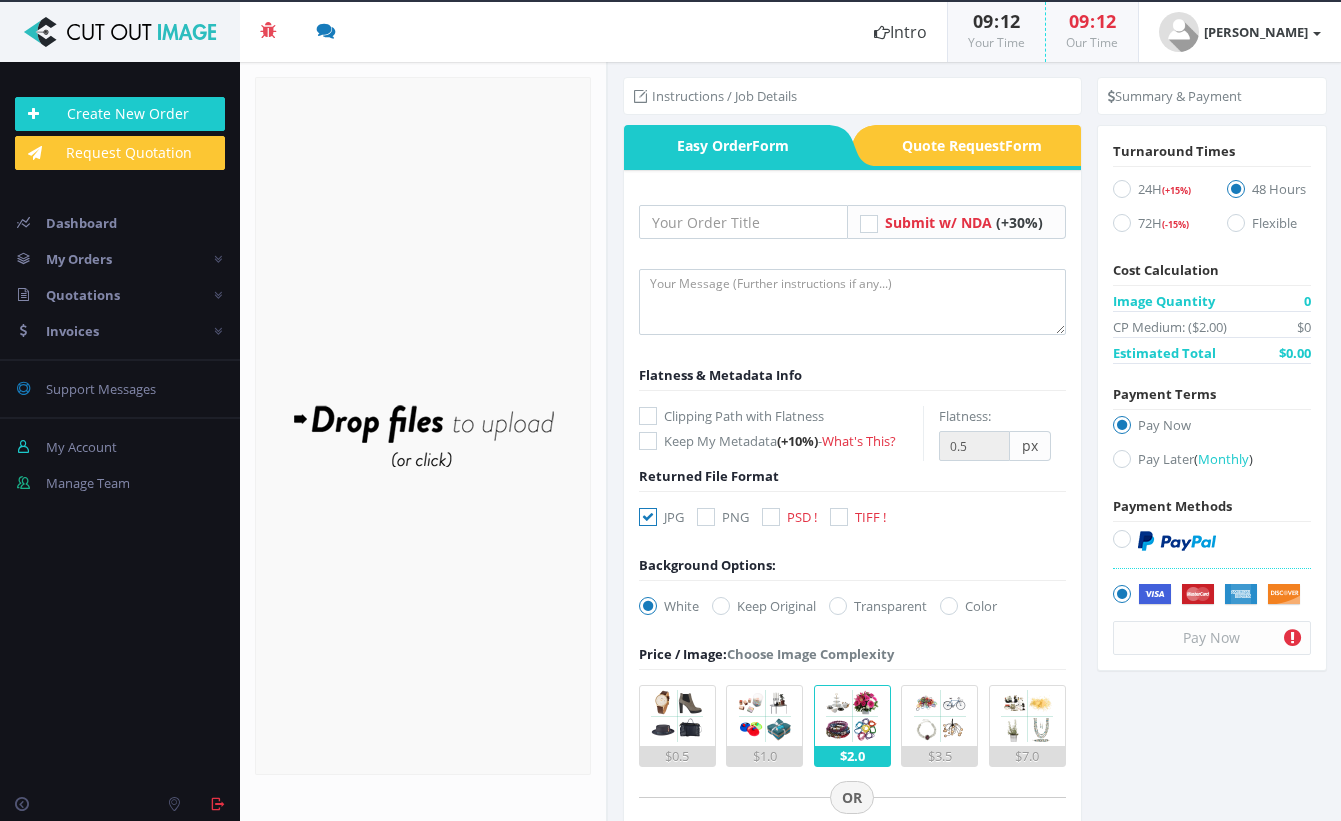 scroll, scrollTop: 0, scrollLeft: 0, axis: both 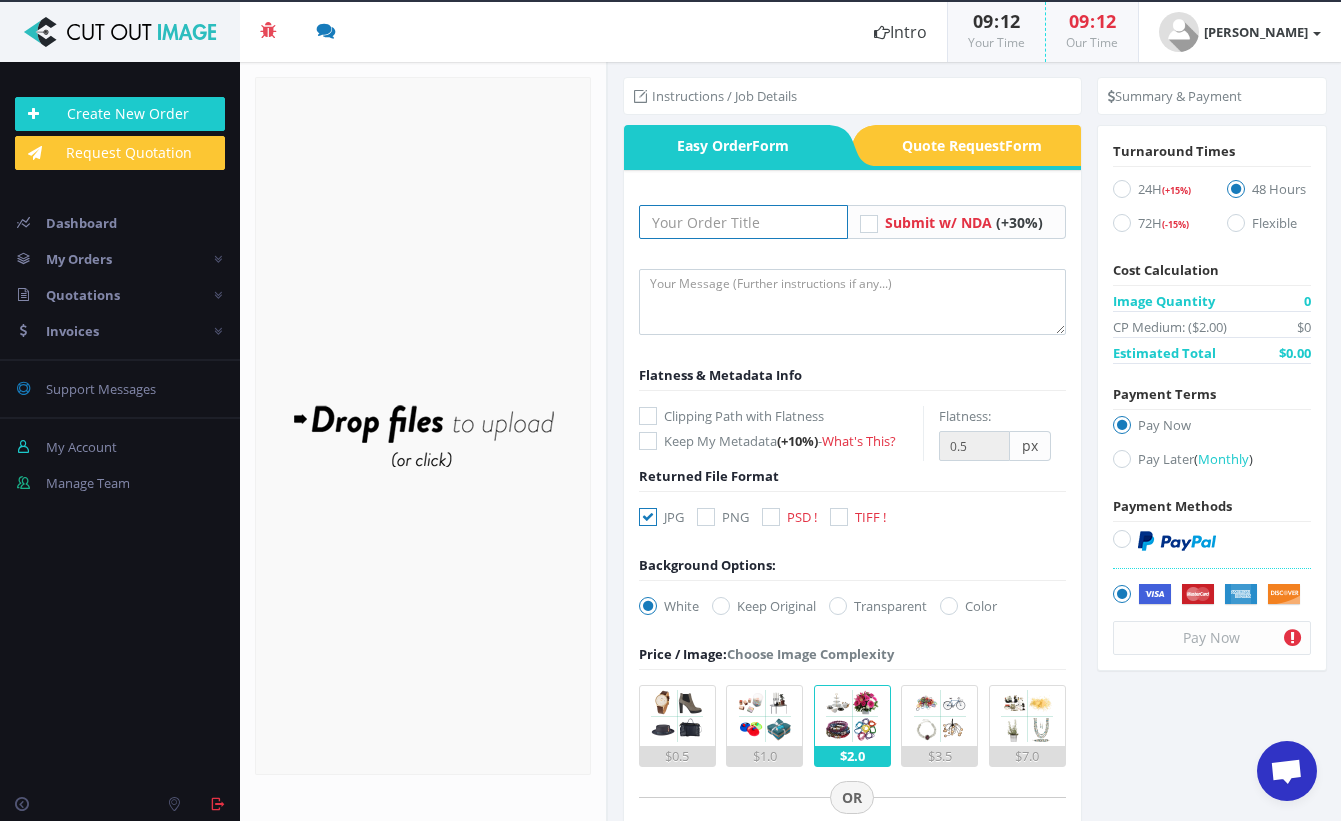 click at bounding box center (743, 222) 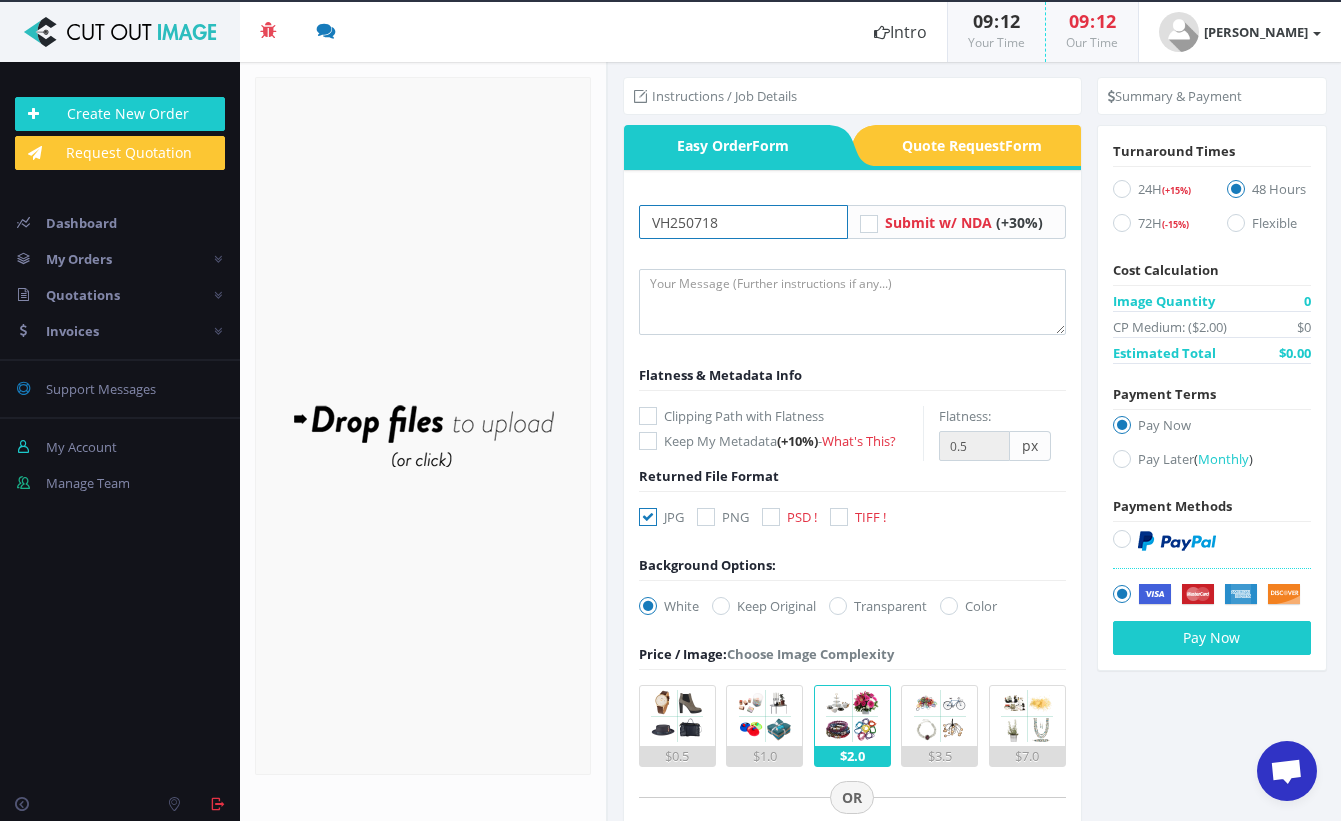 type on "VH250718" 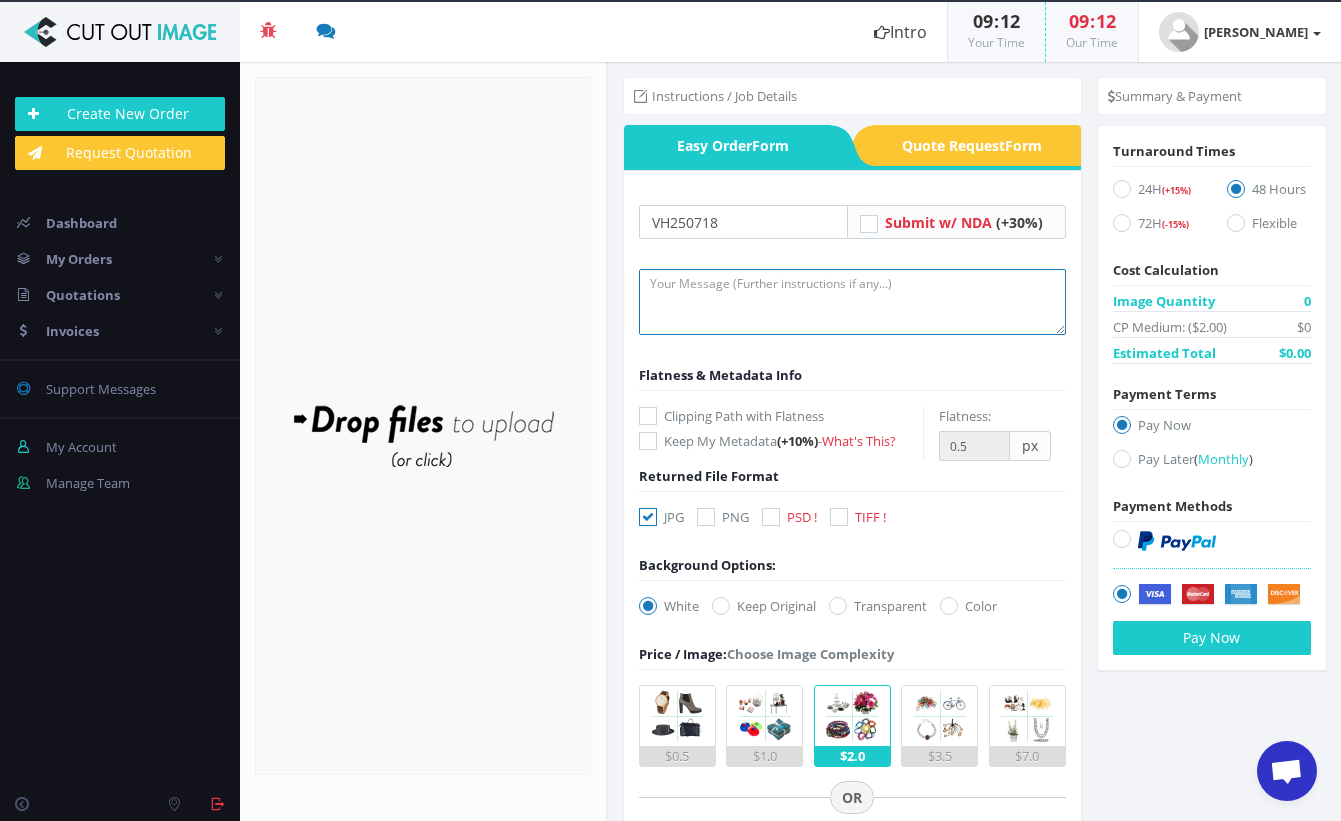 click at bounding box center [852, 302] 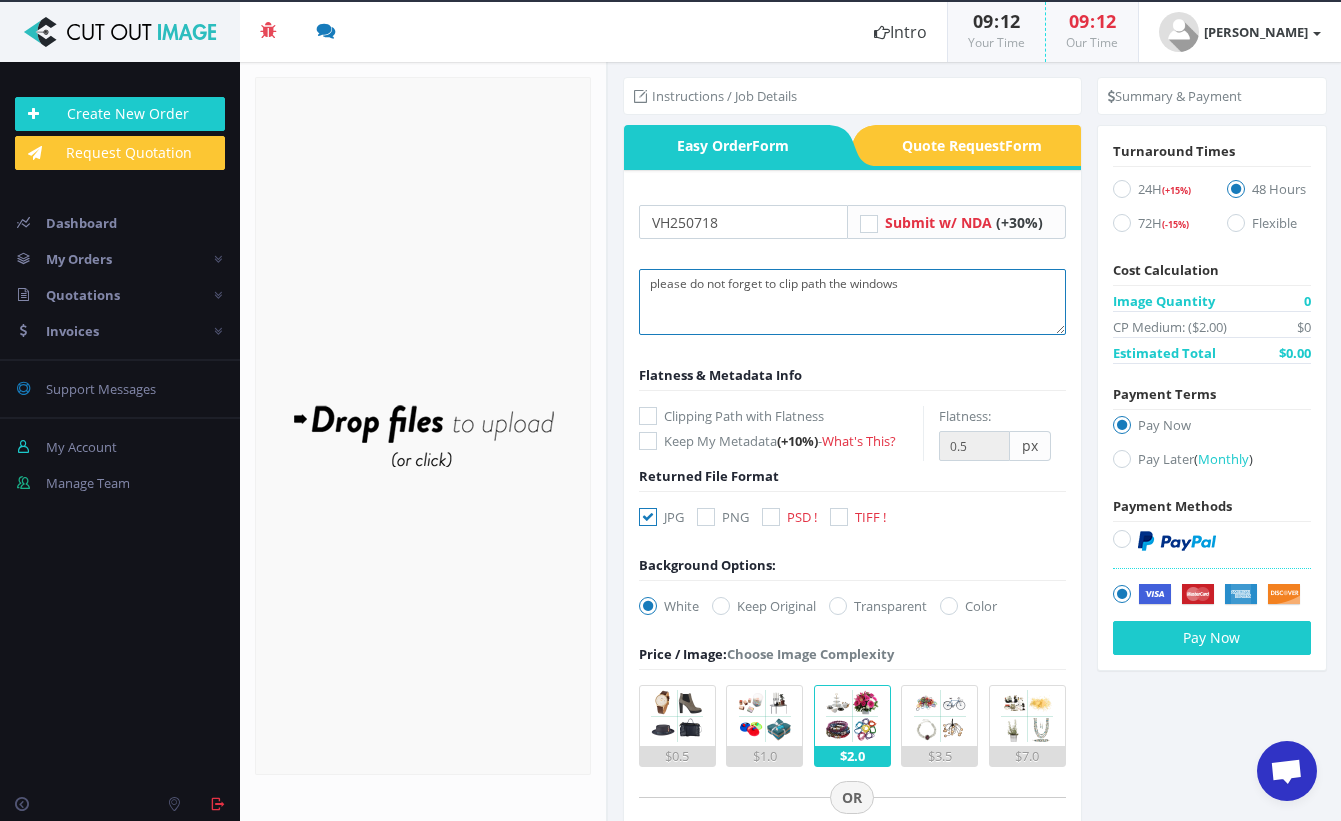 type on "please do not forget to clip path the windows" 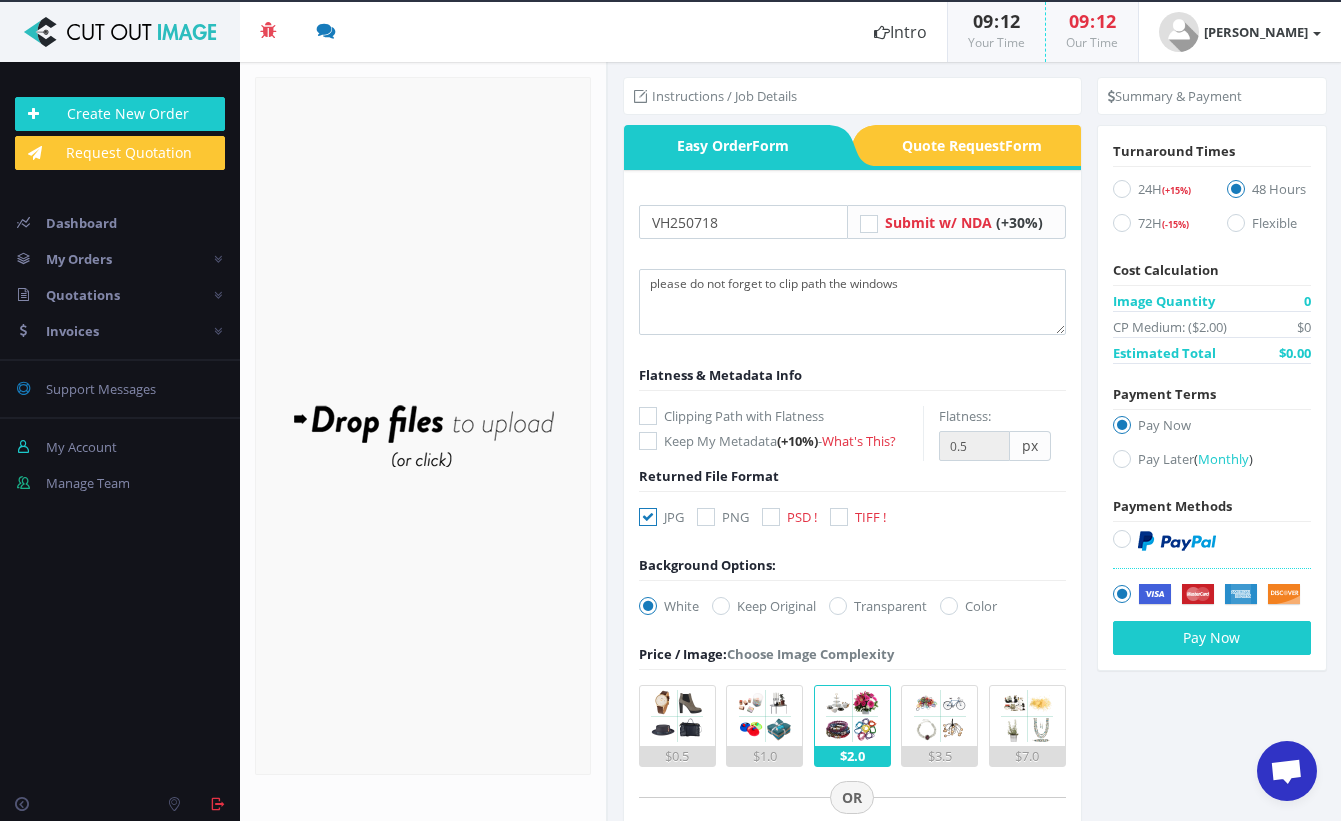 click at bounding box center (648, 416) 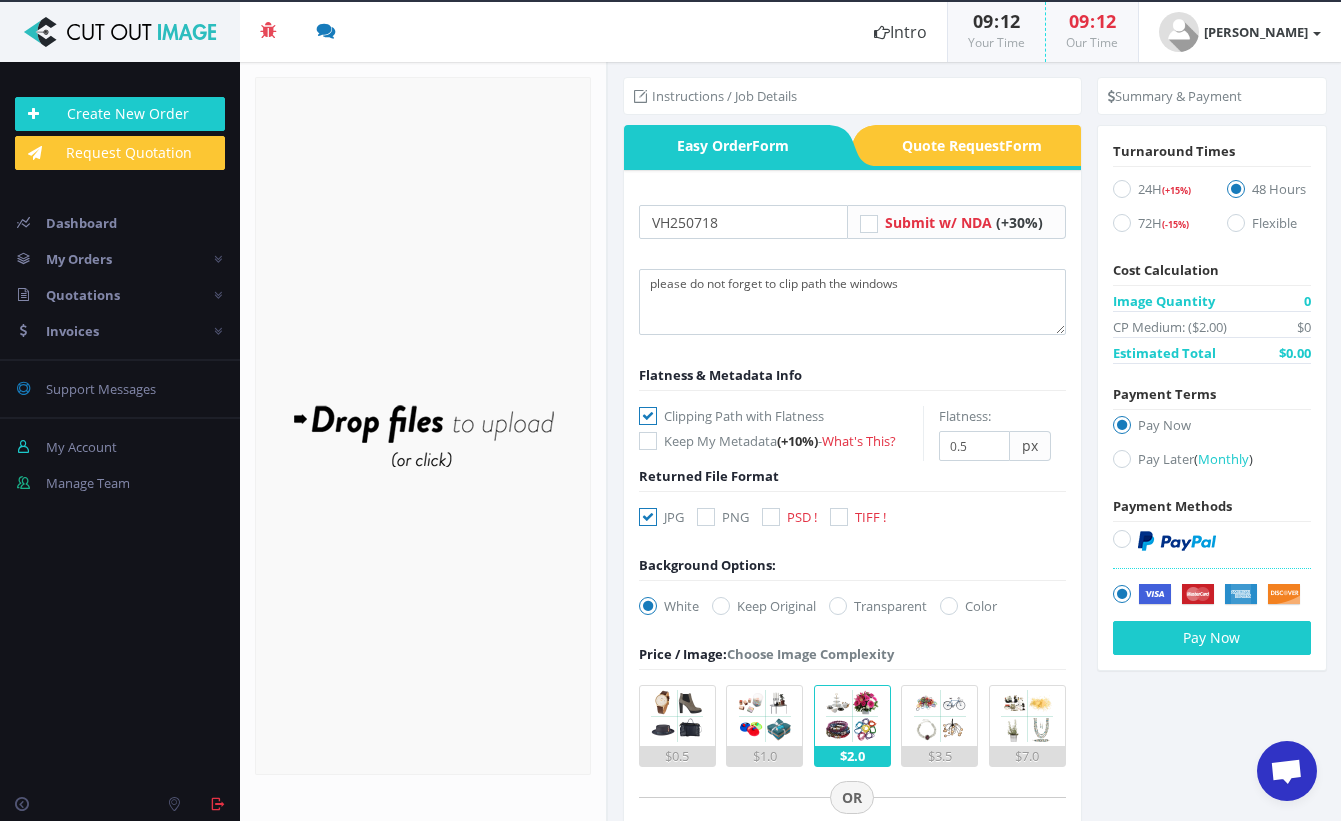 click at bounding box center (721, 606) 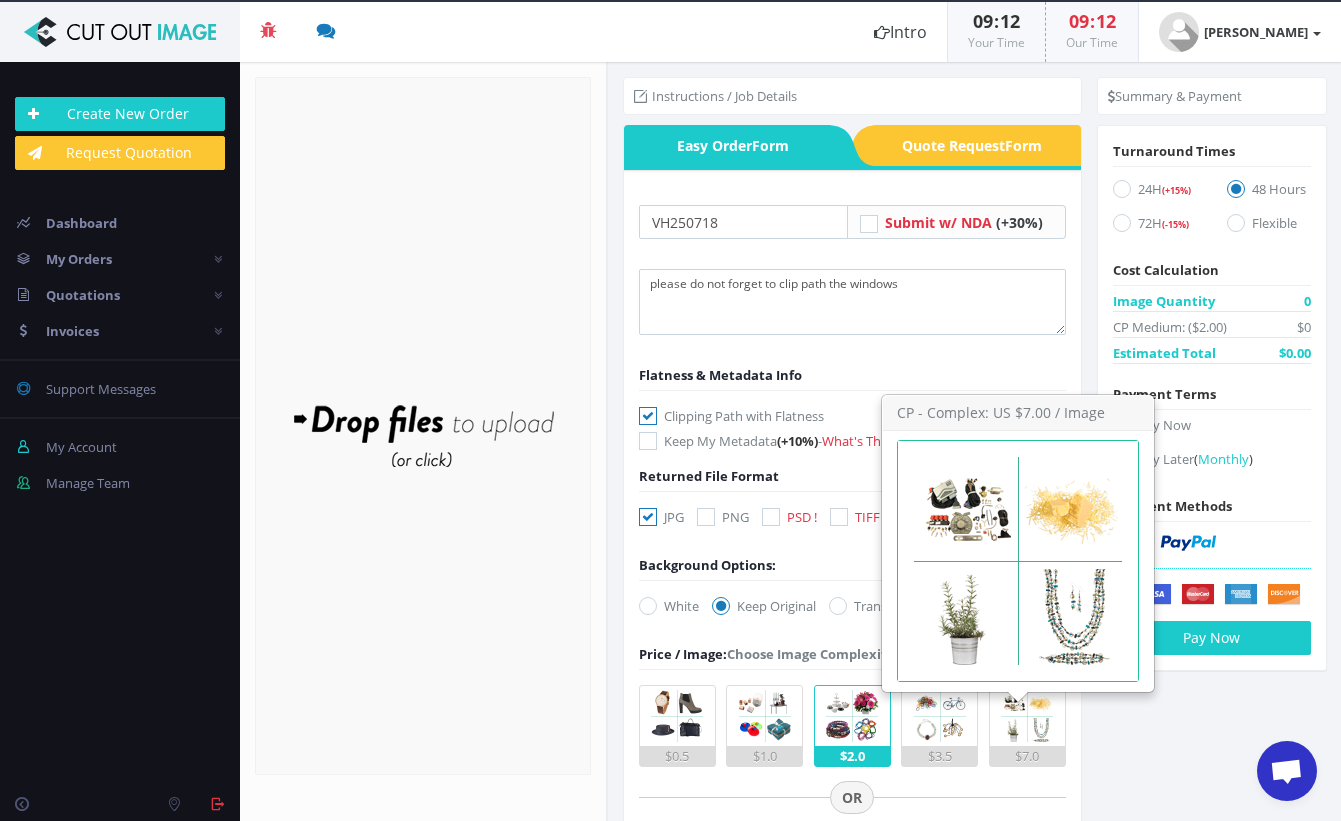 click at bounding box center [1027, 716] 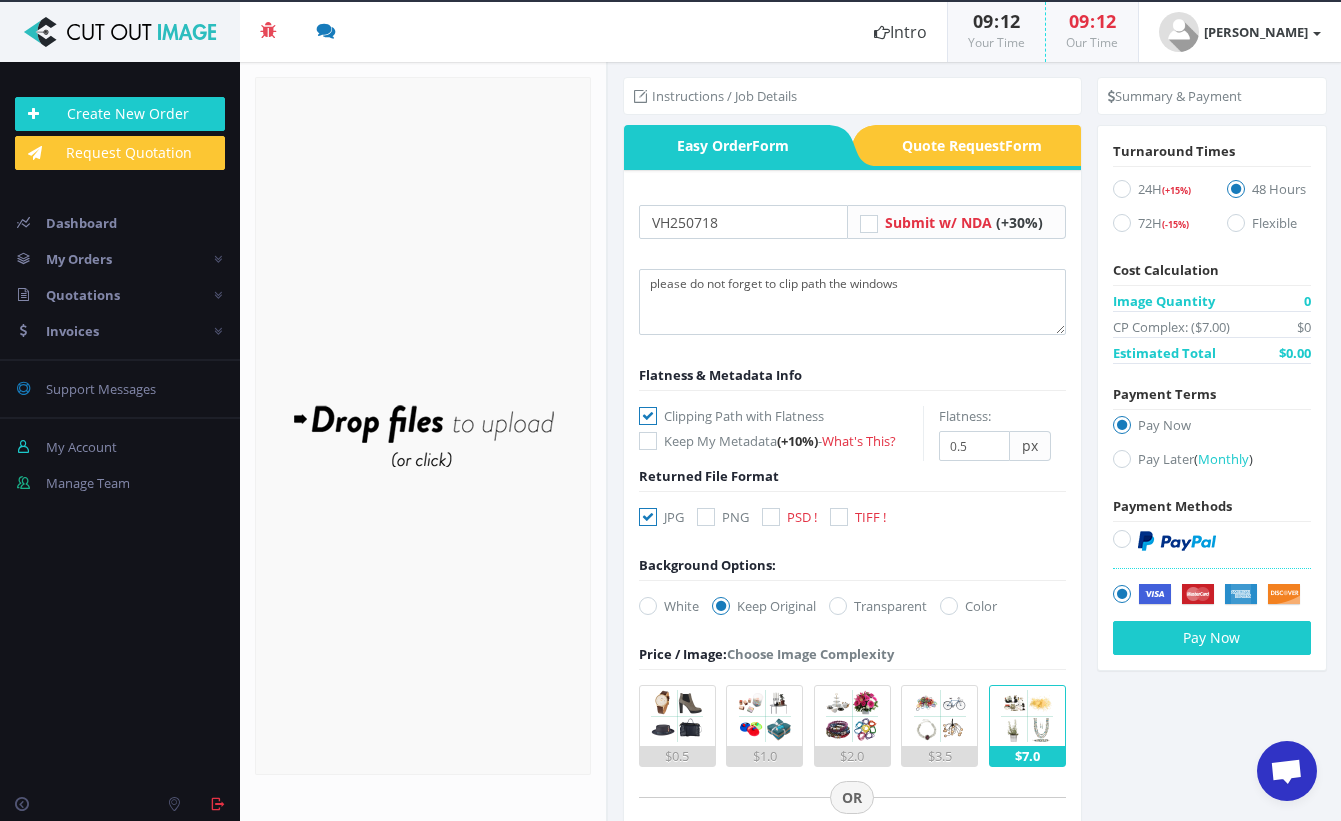 click at bounding box center [1122, 189] 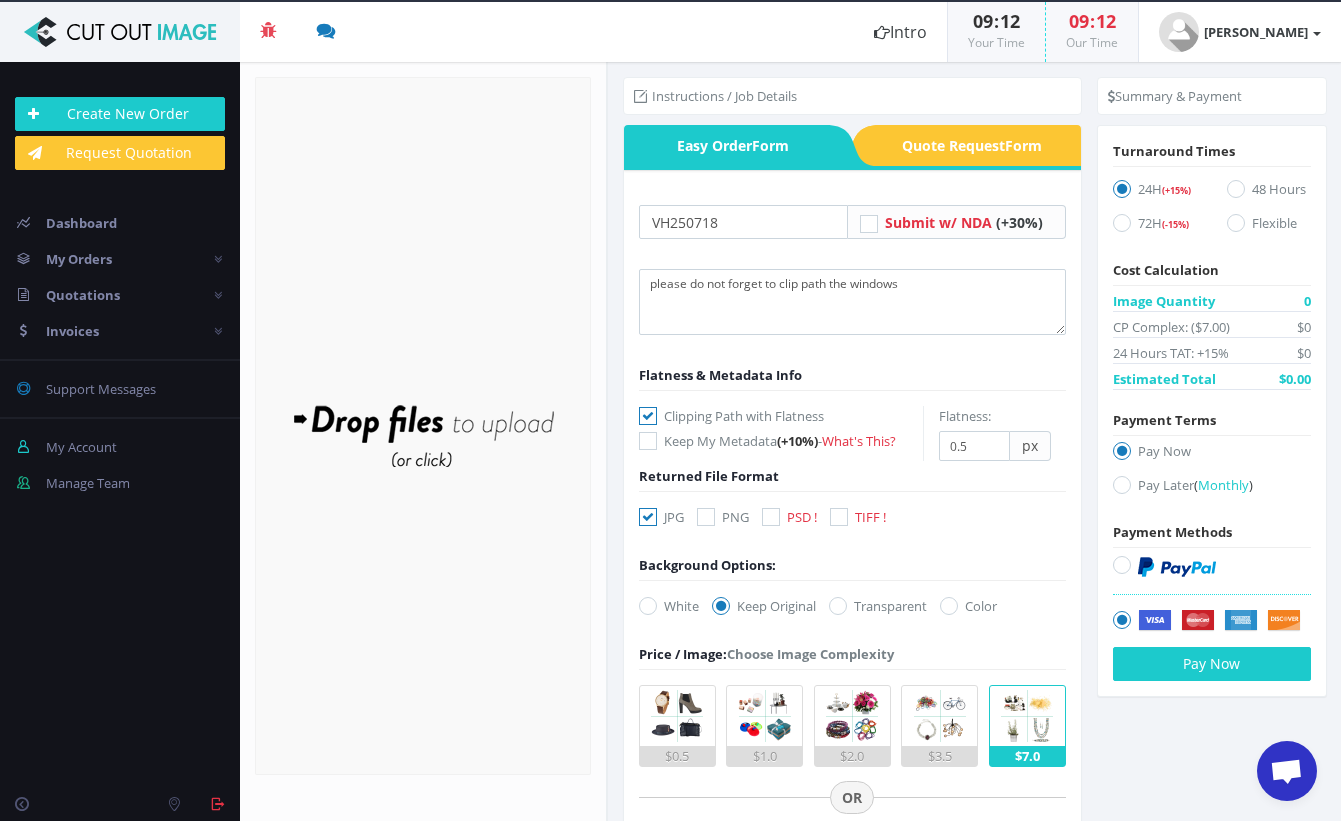 click at bounding box center (1122, 485) 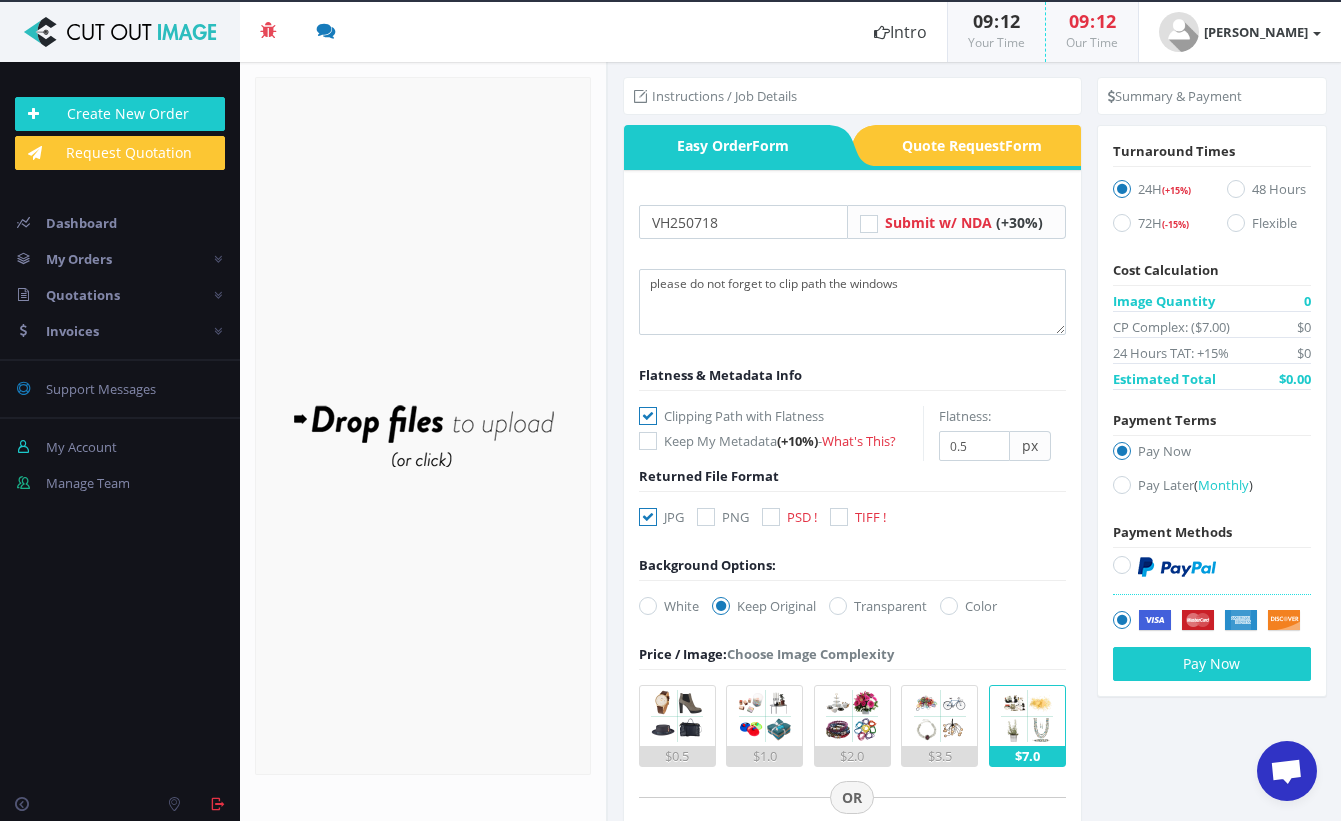 radio on "true" 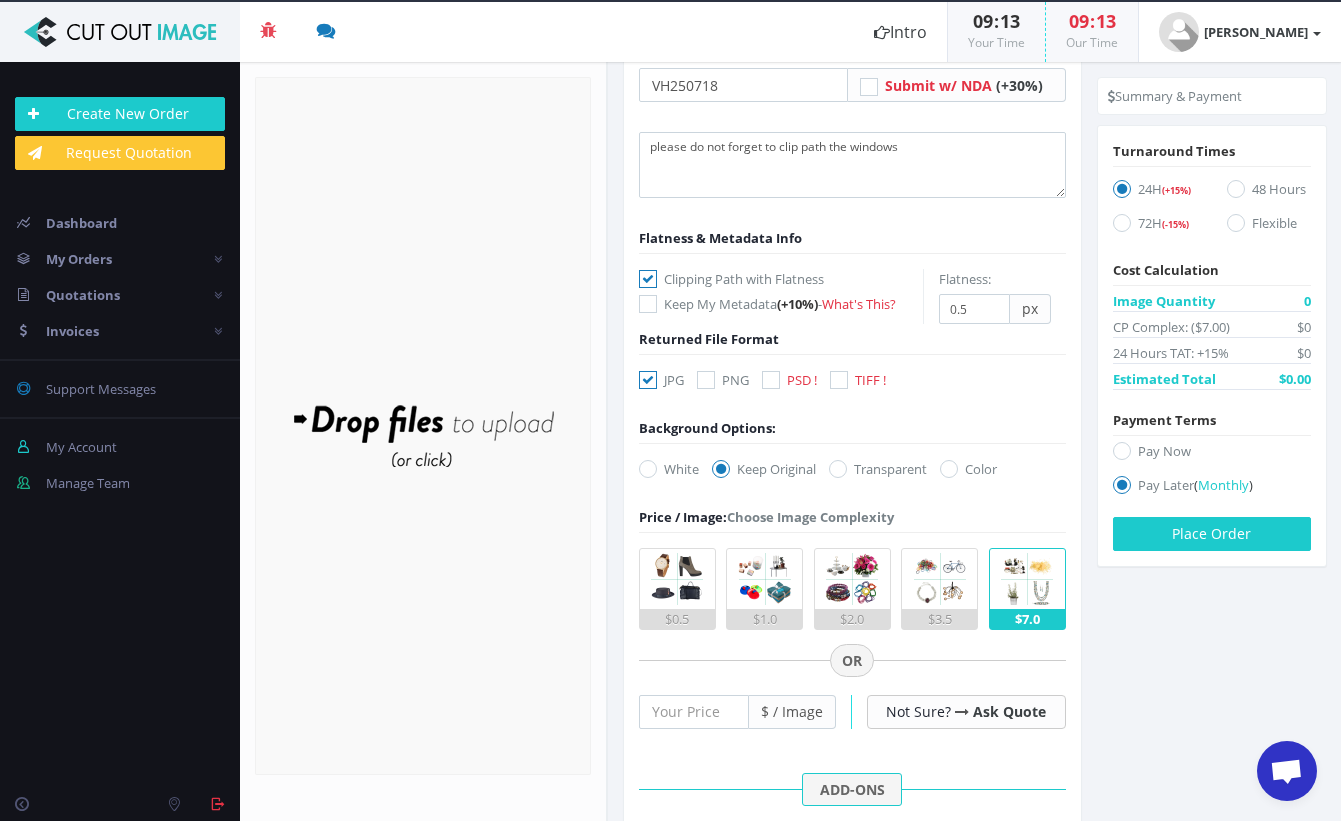 scroll, scrollTop: 0, scrollLeft: 0, axis: both 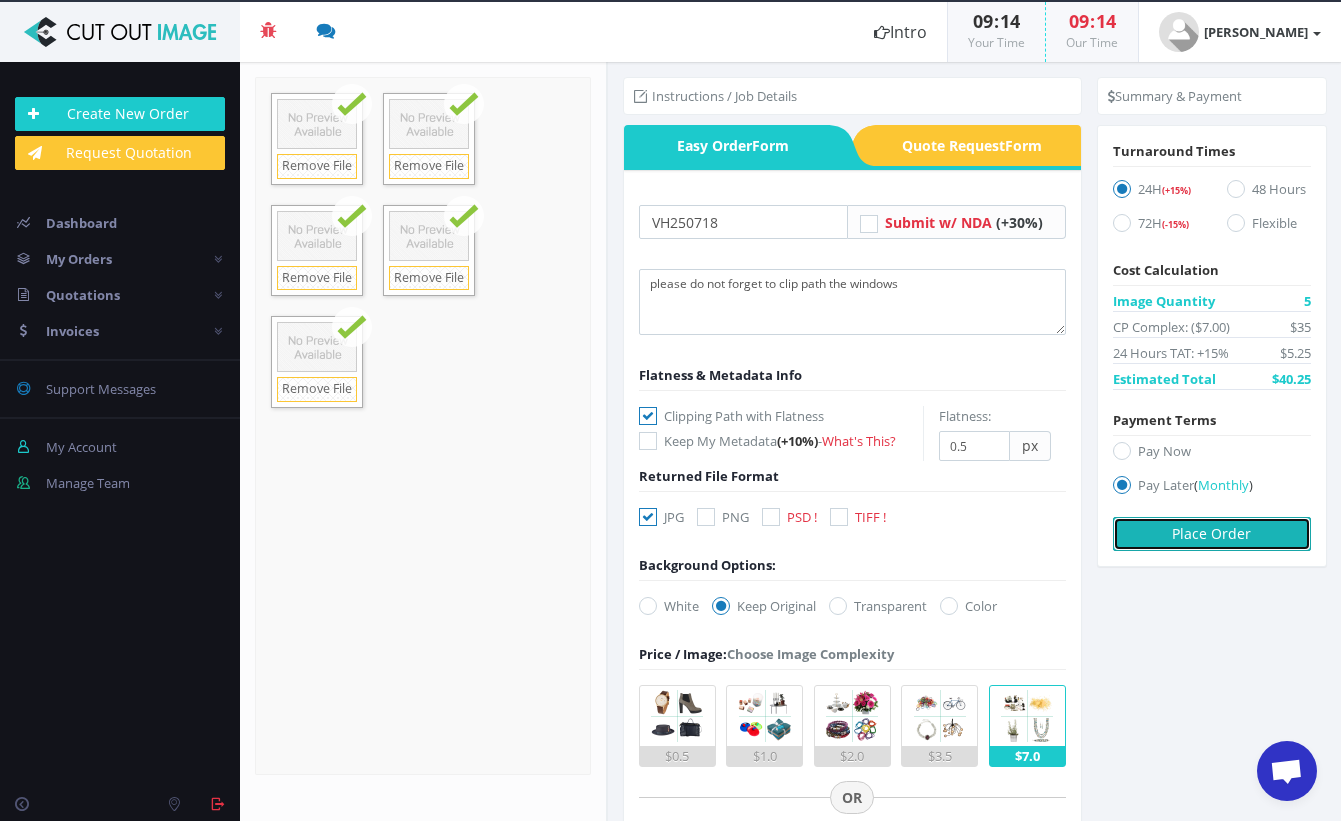 click on "Place Order" at bounding box center [1212, 534] 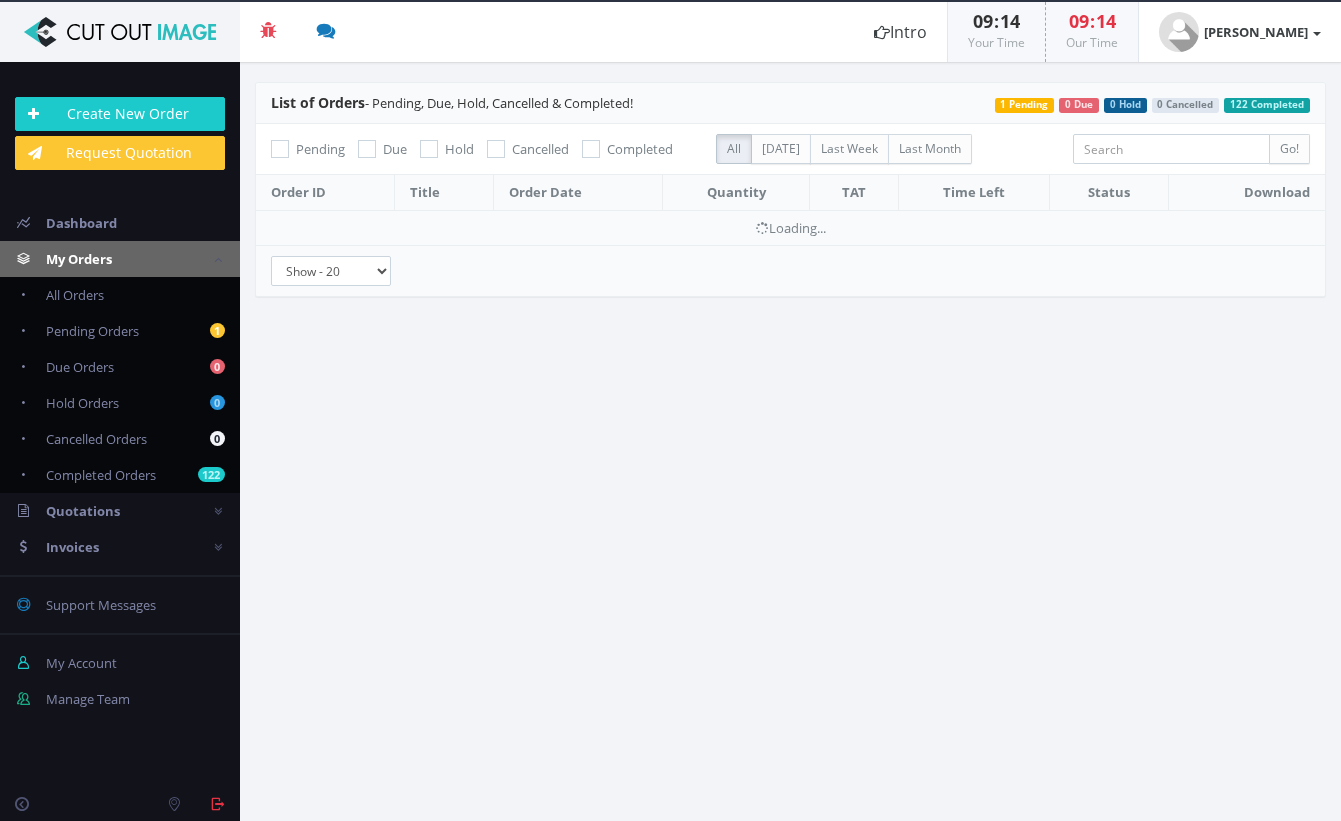 scroll, scrollTop: 0, scrollLeft: 0, axis: both 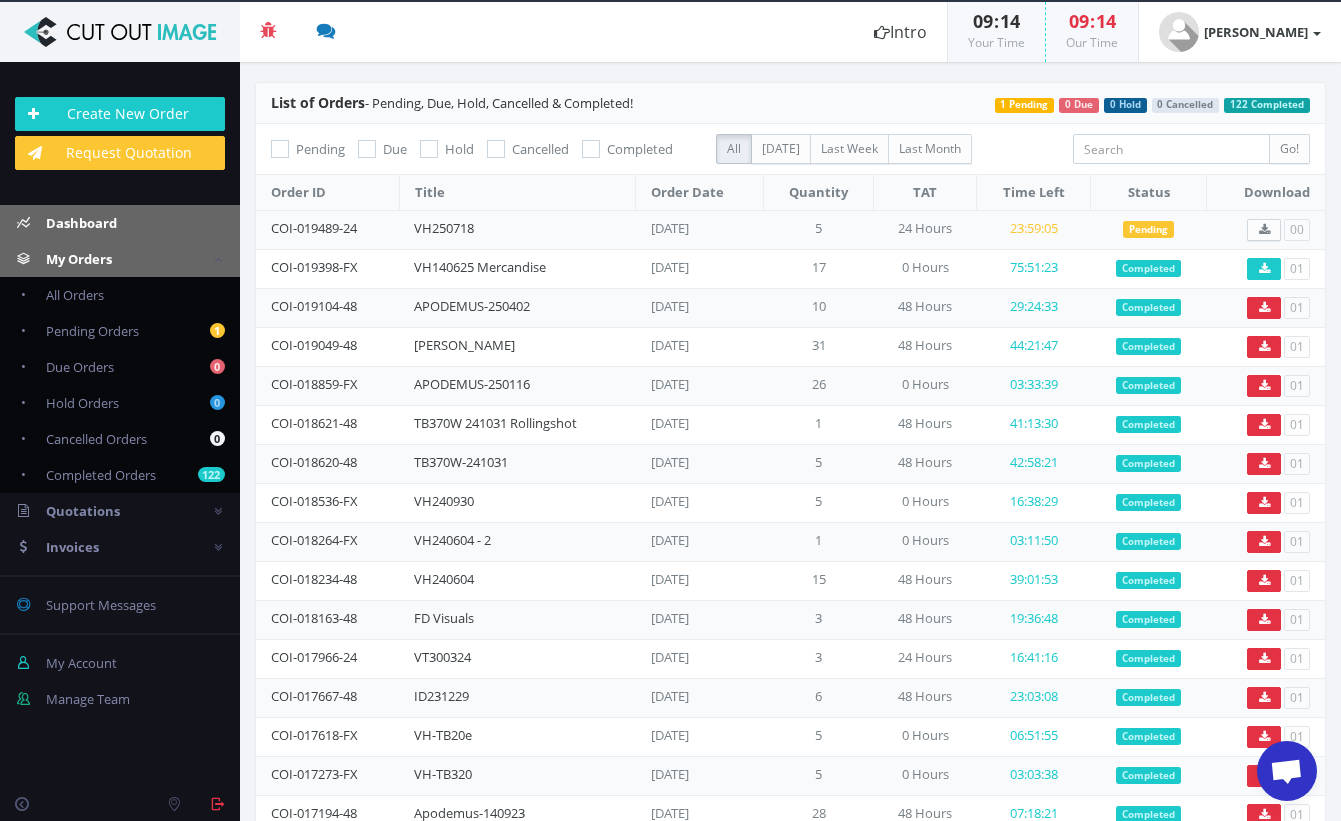 click on "Dashboard" at bounding box center (81, 223) 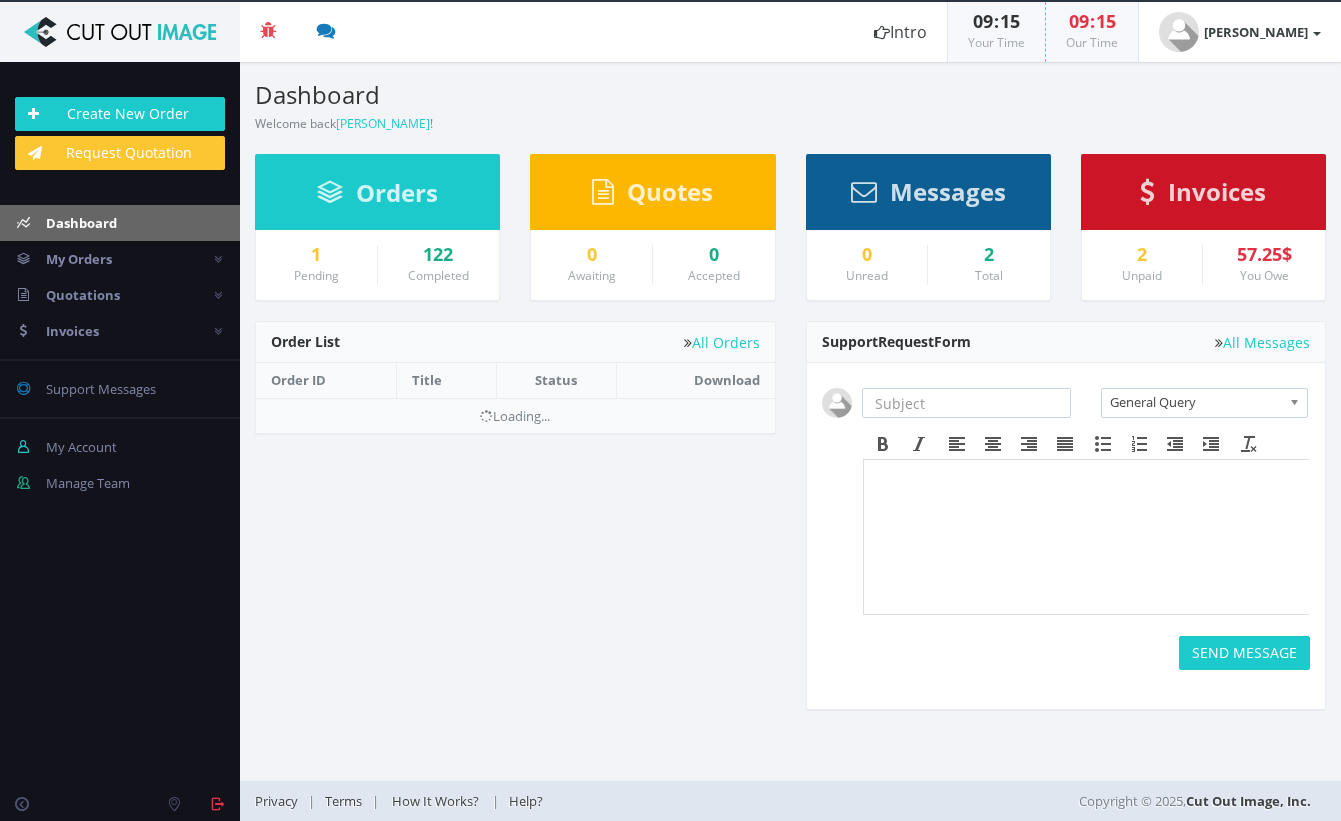 scroll, scrollTop: 0, scrollLeft: 0, axis: both 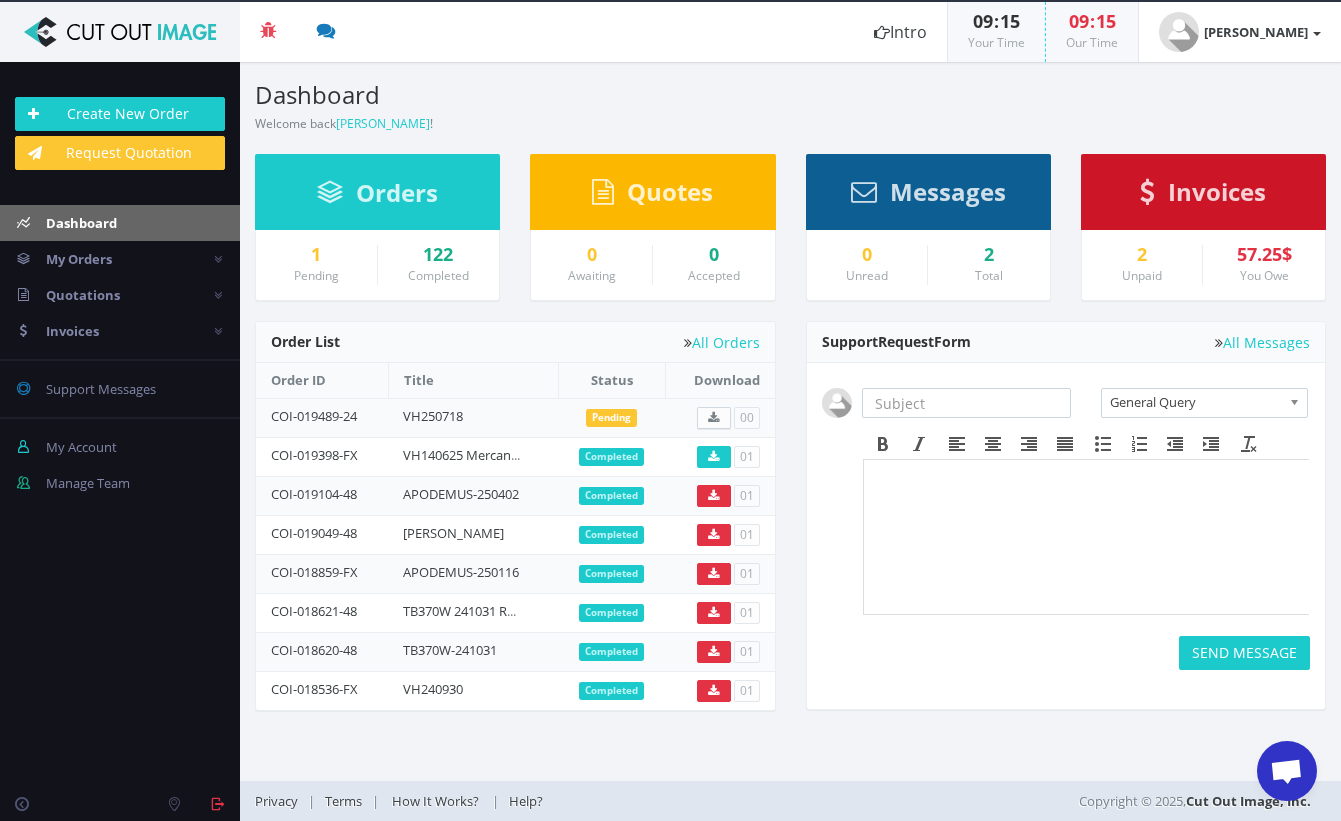 click on "2" at bounding box center [1142, 255] 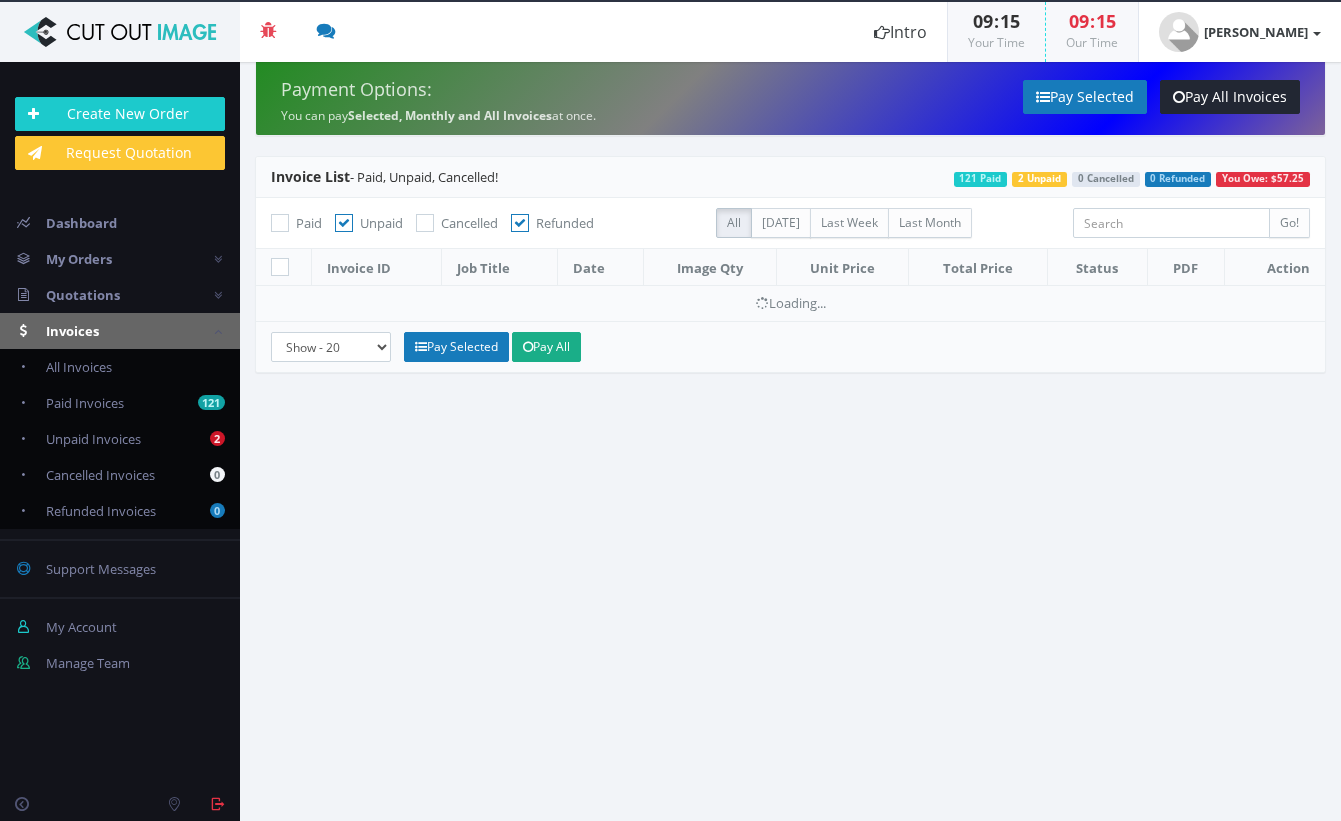 scroll, scrollTop: 0, scrollLeft: 0, axis: both 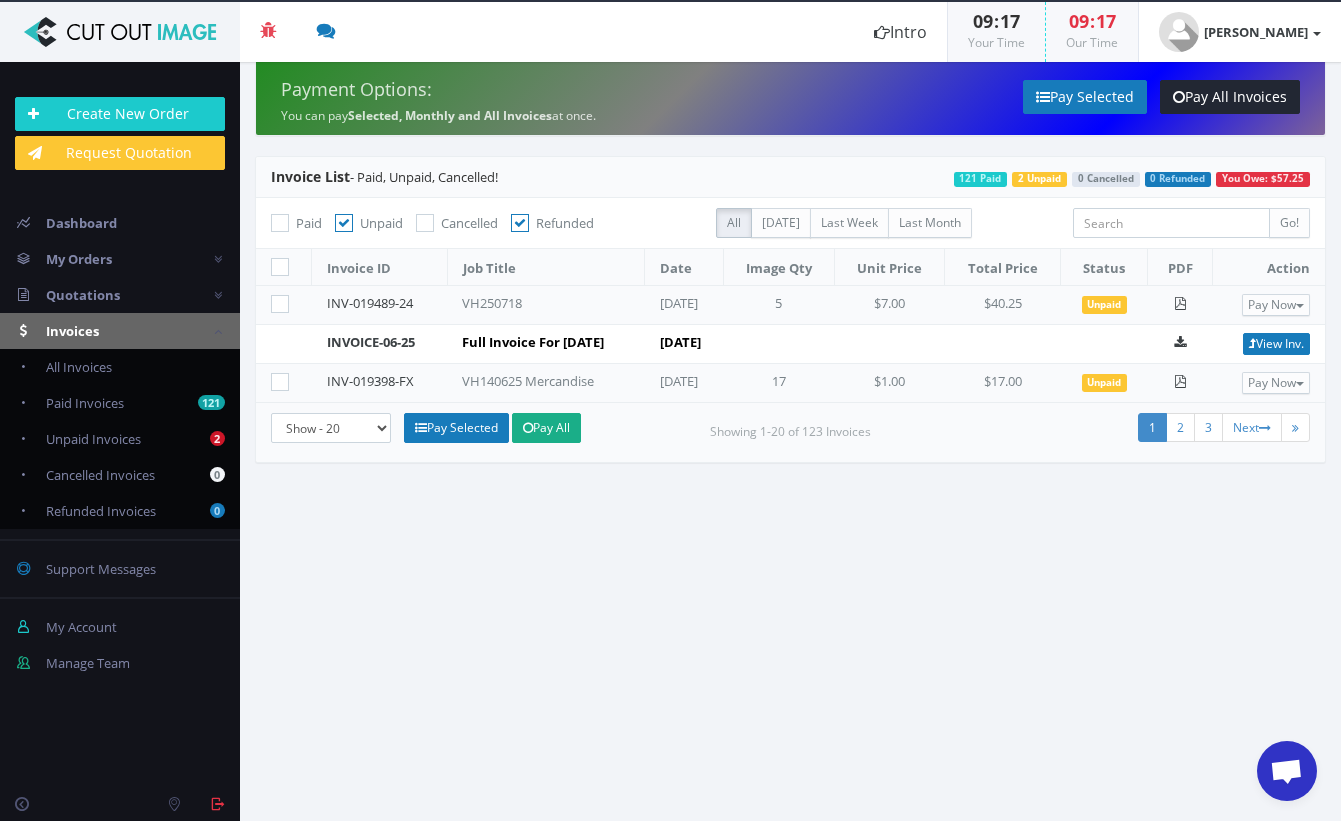 click on "Payment Options:
You can pay  Selected, Monthly and All Invoices  at once.
Pay Selected
Pay All Invoices
Invoice List  - Paid, Unpaid, Cancelled!
You Owe: $57.25
0 Refunded
0 Cancelled 2 Unpaid 121 Paid      Paid" at bounding box center [790, 441] 